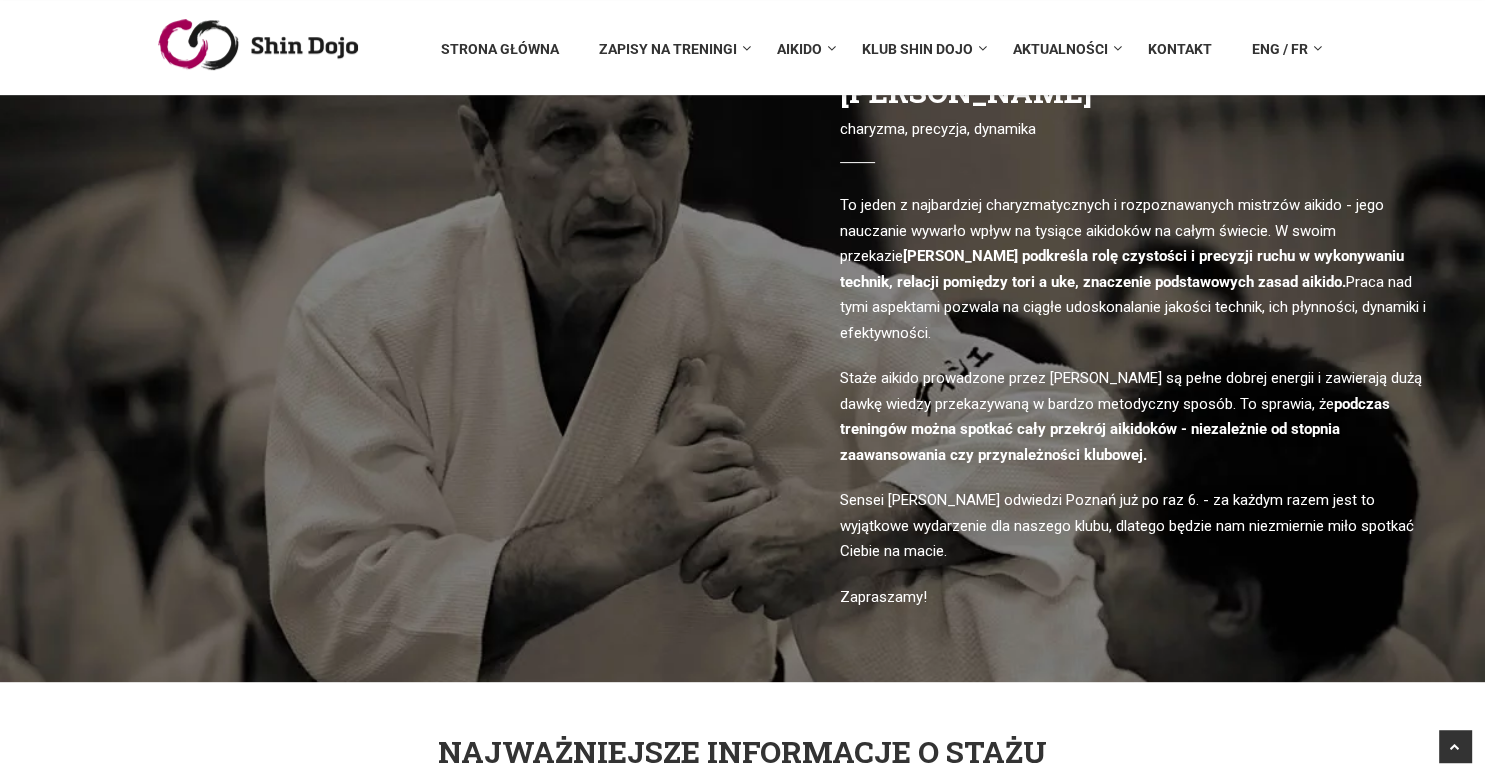 scroll, scrollTop: 616, scrollLeft: 0, axis: vertical 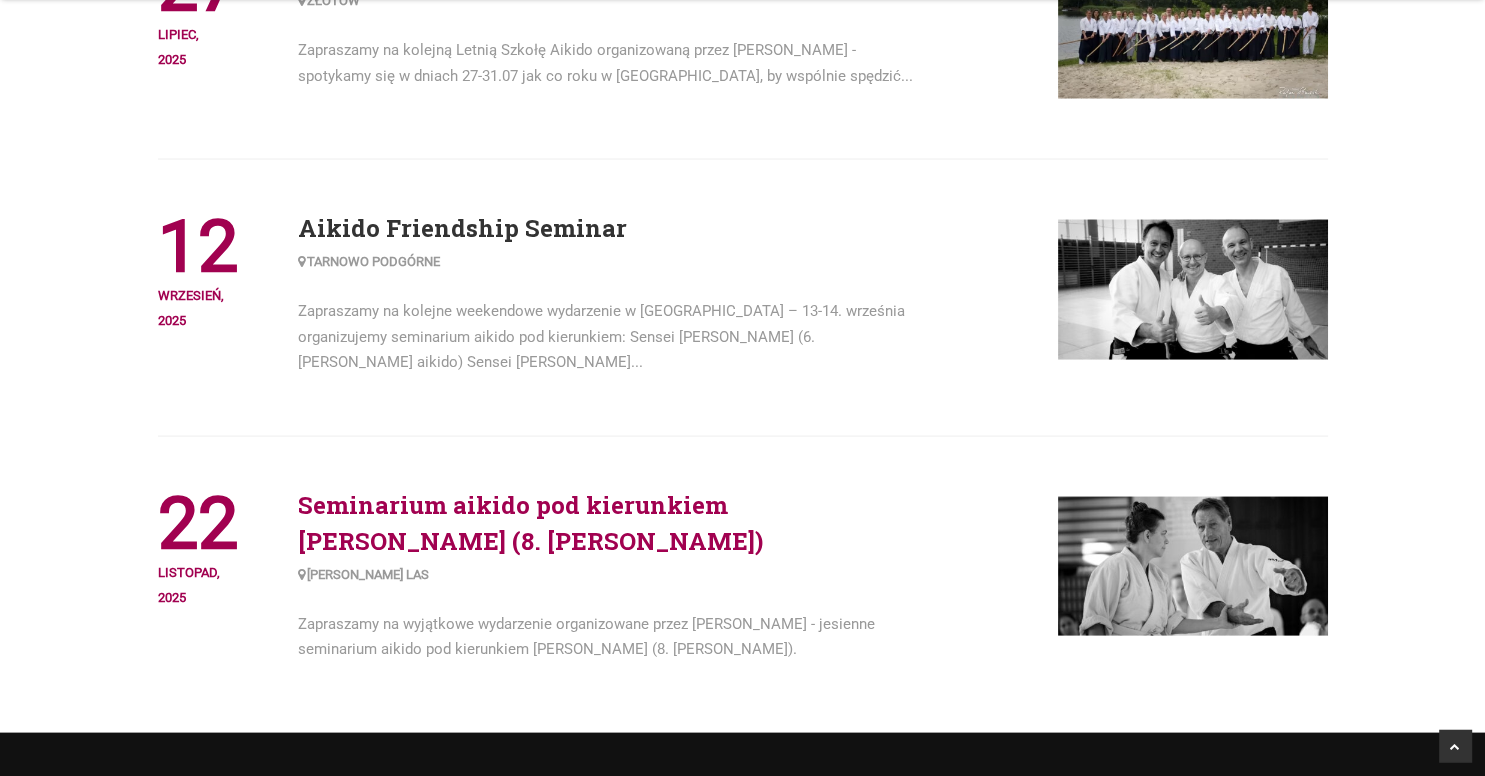 click on "Seminarium aikido pod kierunkiem Christian Tissier Shihan (8. dan)" at bounding box center (530, 523) 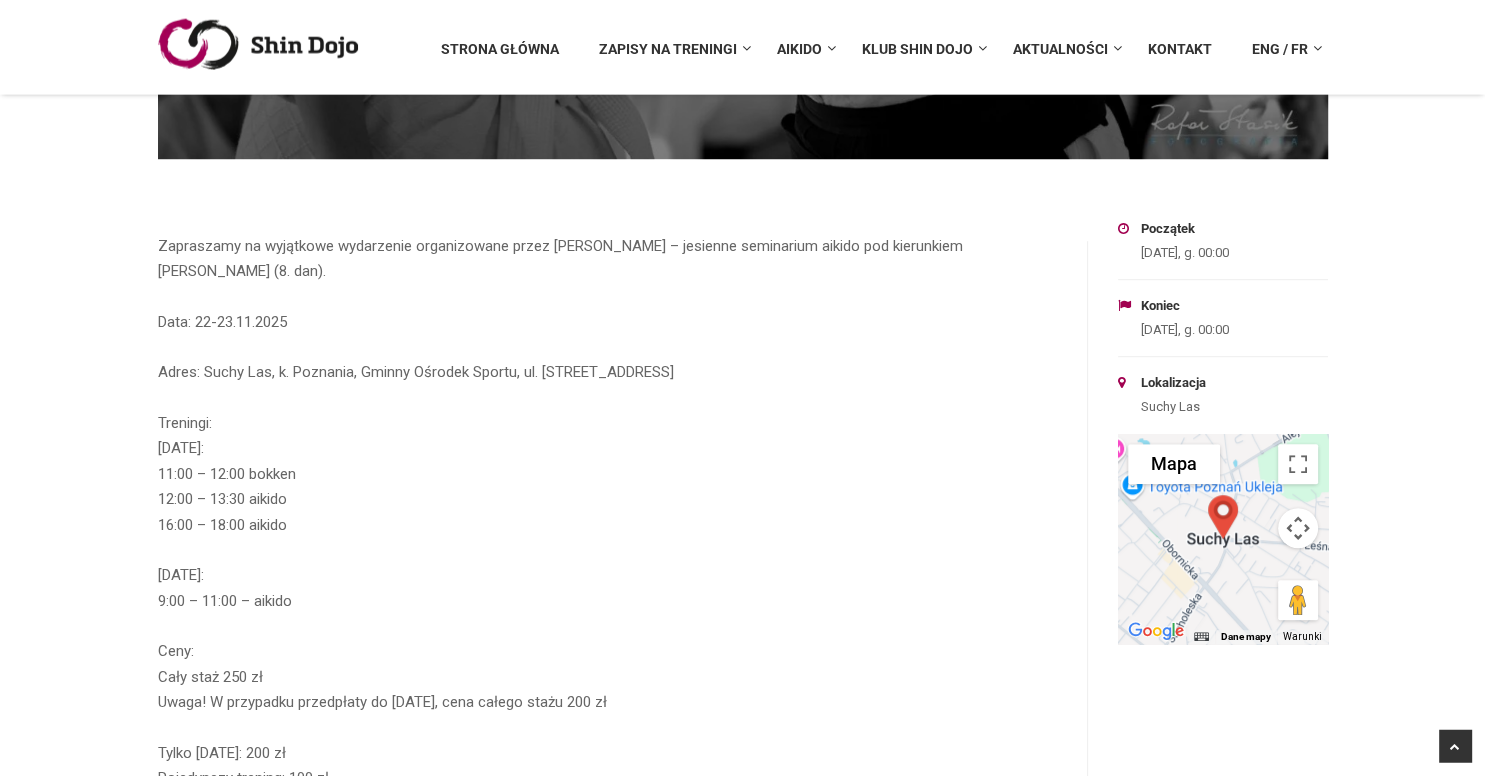 scroll, scrollTop: 1076, scrollLeft: 0, axis: vertical 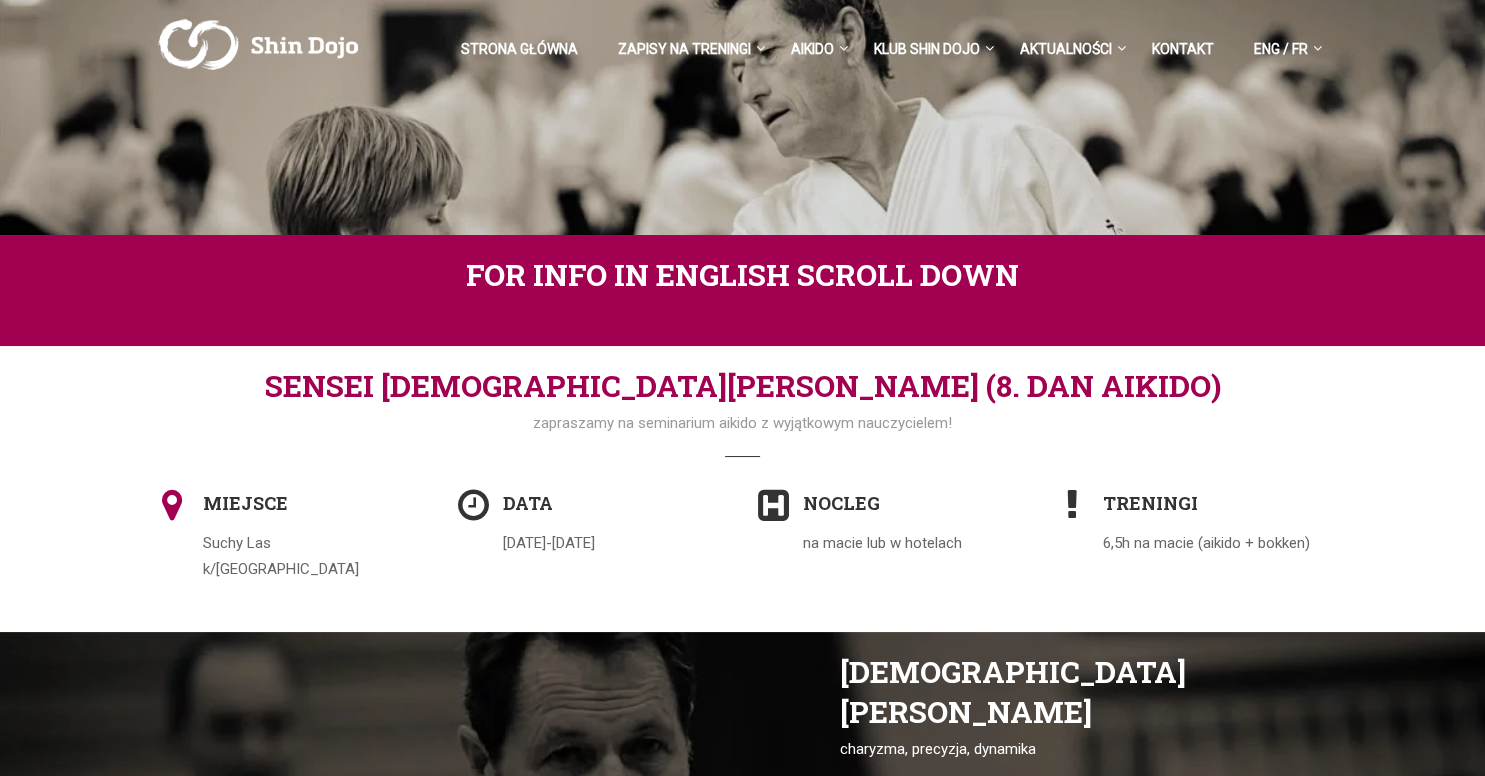 click on "For info in English scroll down" at bounding box center (743, 275) 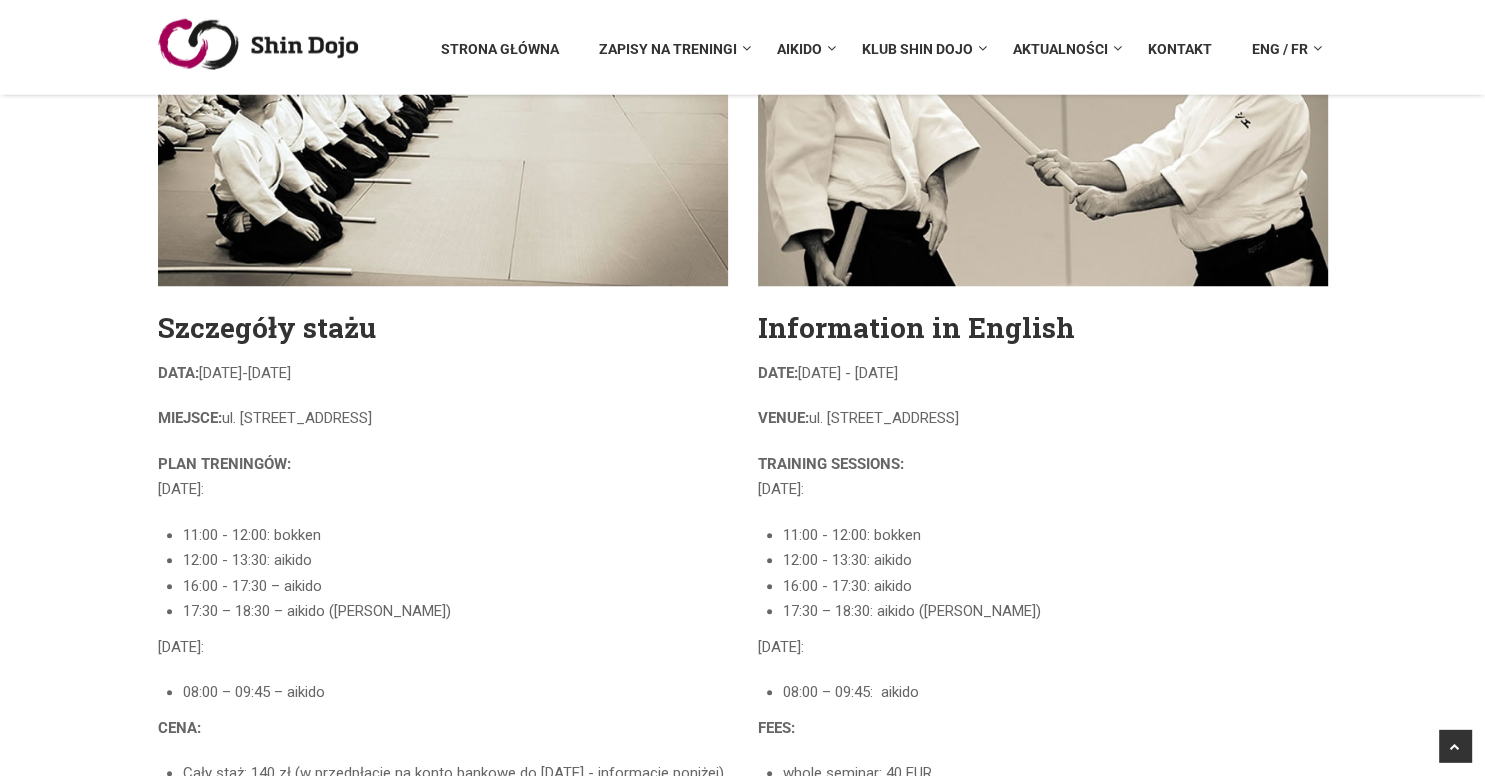 scroll, scrollTop: 1493, scrollLeft: 0, axis: vertical 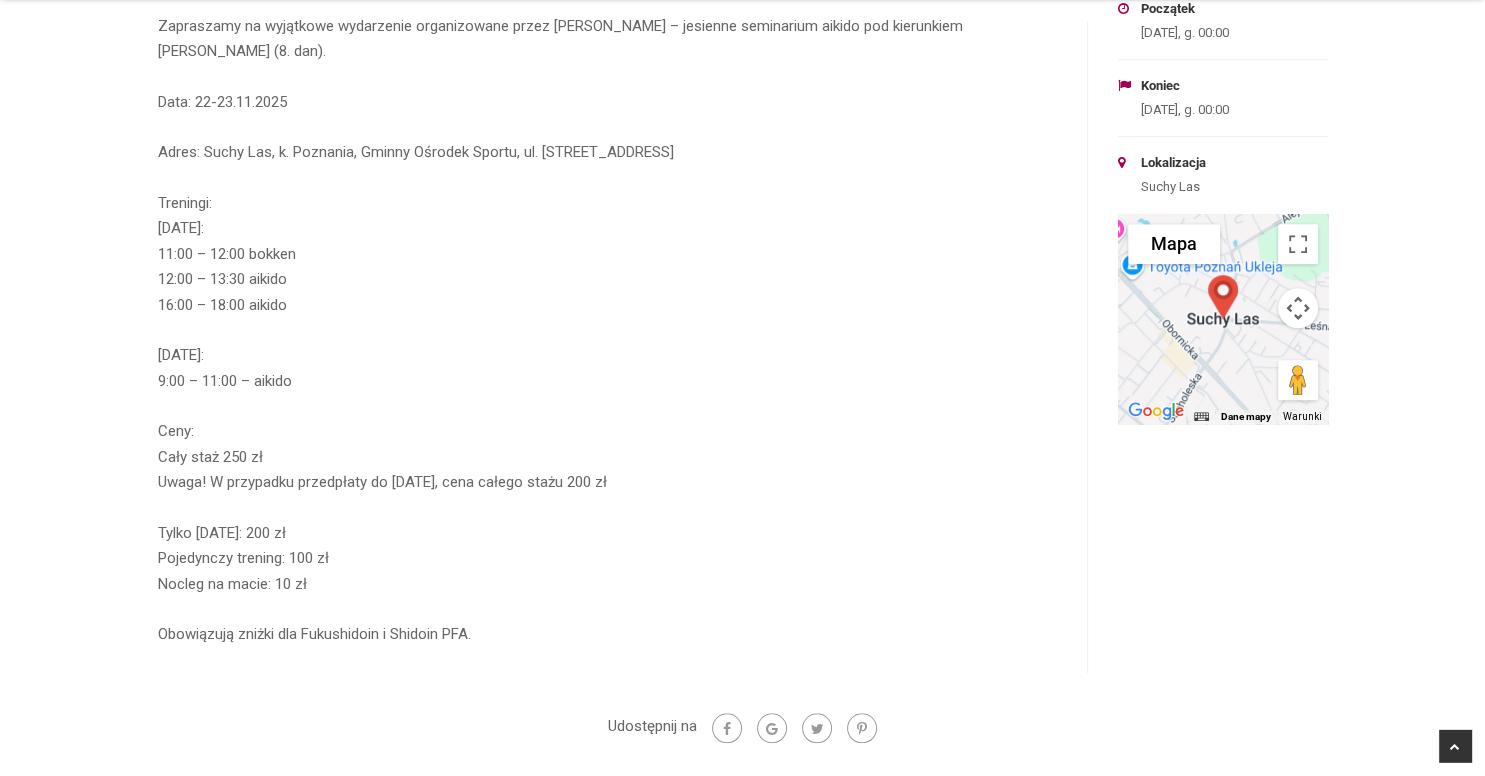click on "Tylko sobota: 200 zł
Pojedynczy trening: 100 zł
Nocleg na macie: 10 zł" at bounding box center [608, 559] 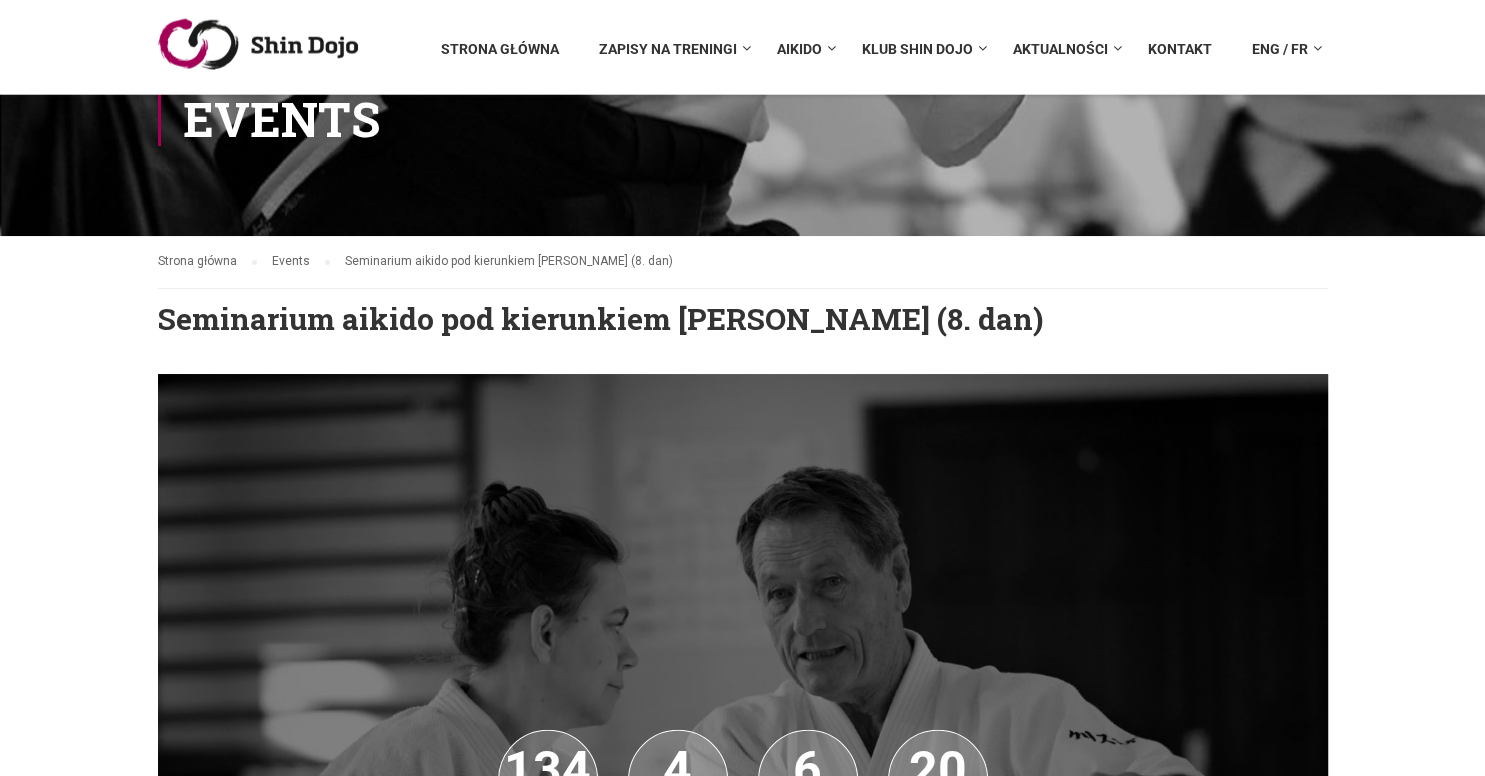 scroll, scrollTop: 0, scrollLeft: 0, axis: both 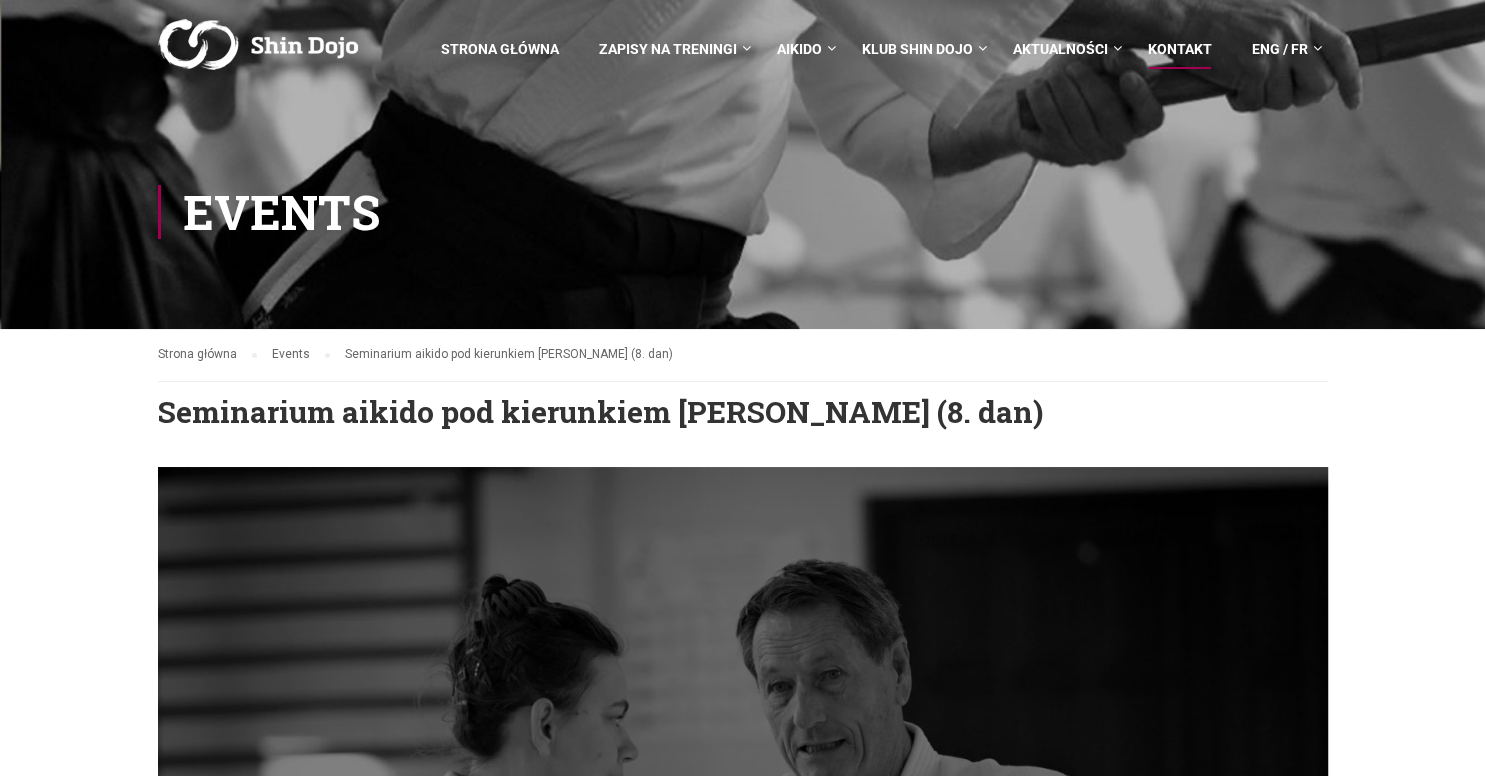 click on "Kontakt" at bounding box center [1180, 58] 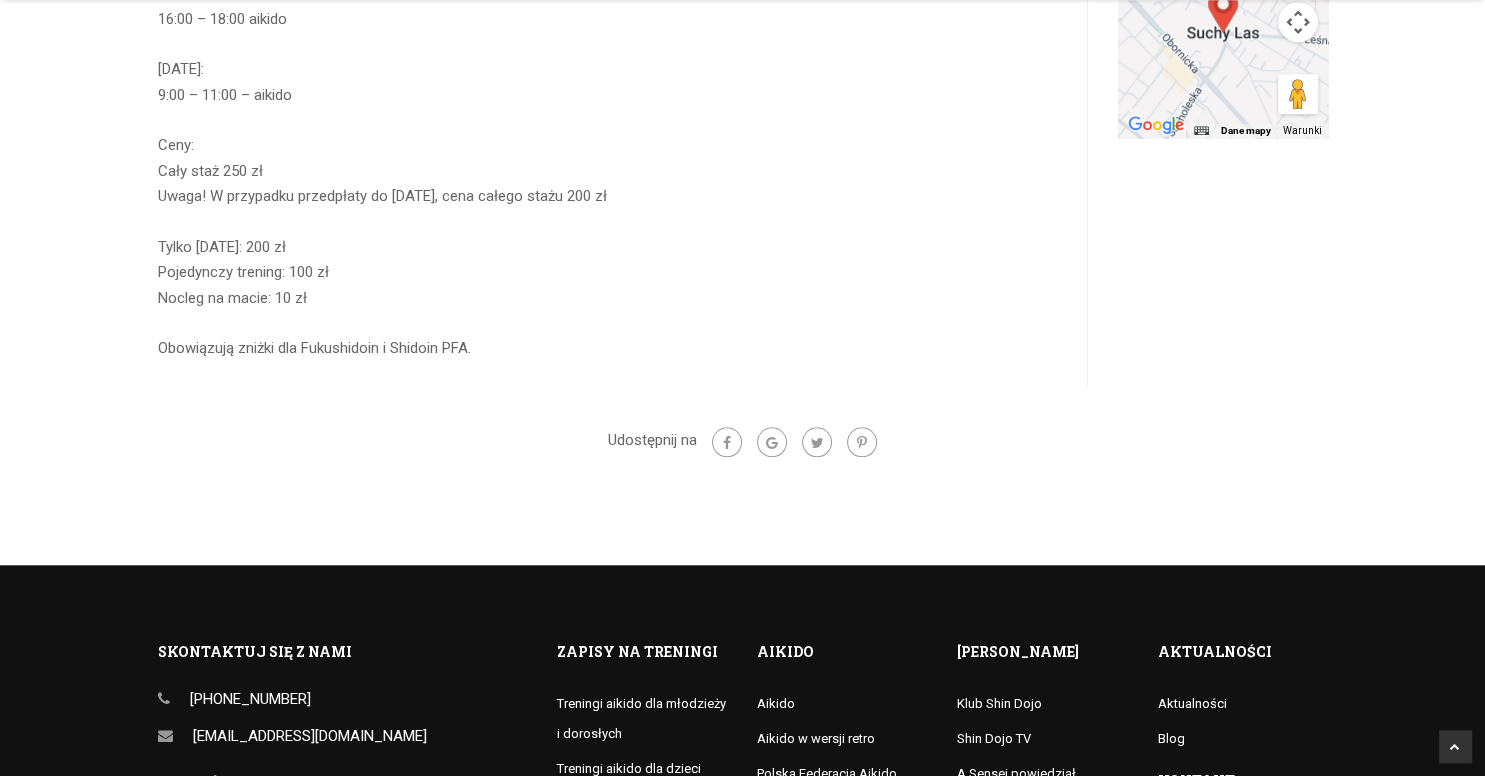 scroll, scrollTop: 1595, scrollLeft: 0, axis: vertical 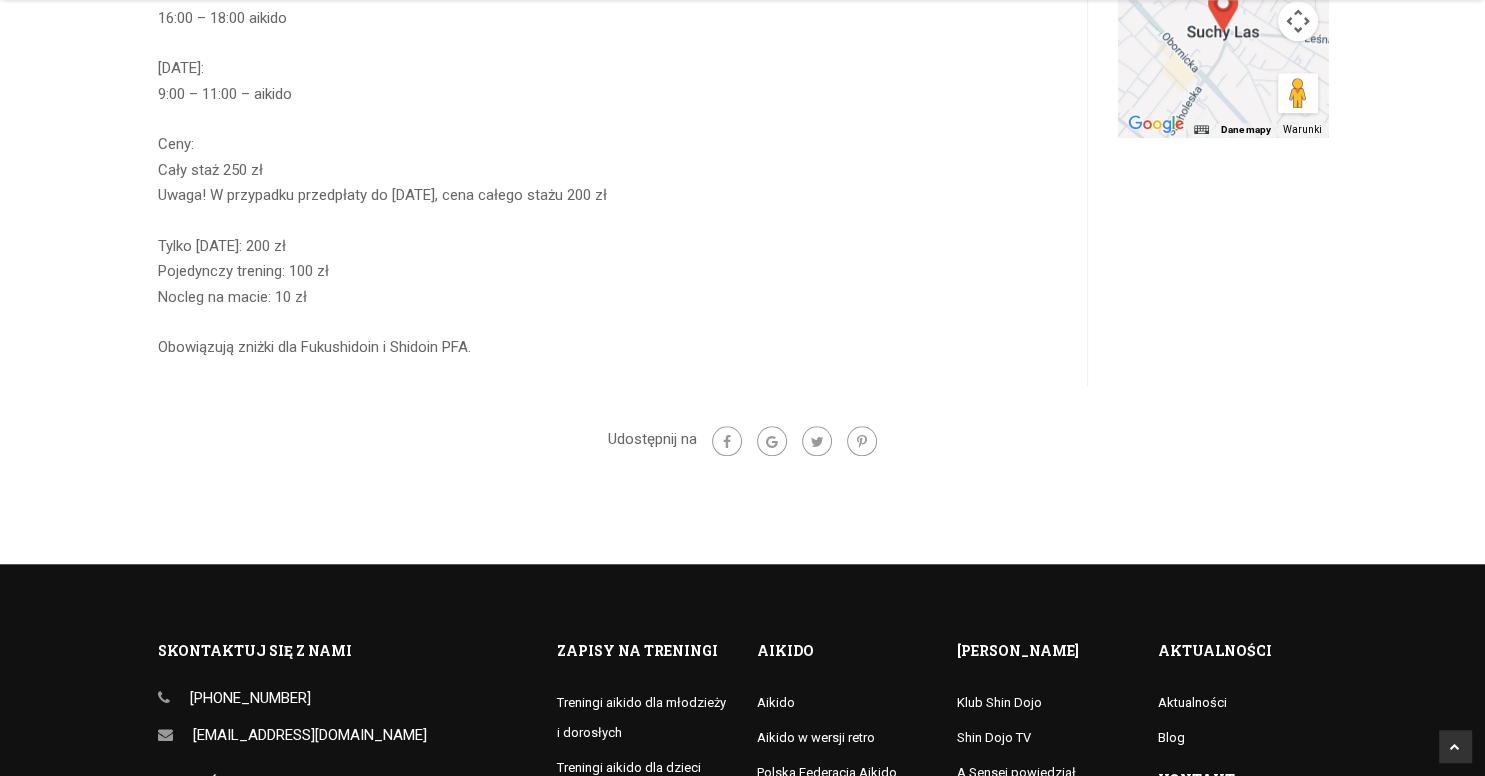 click on "Udostępnij na" at bounding box center (743, 425) 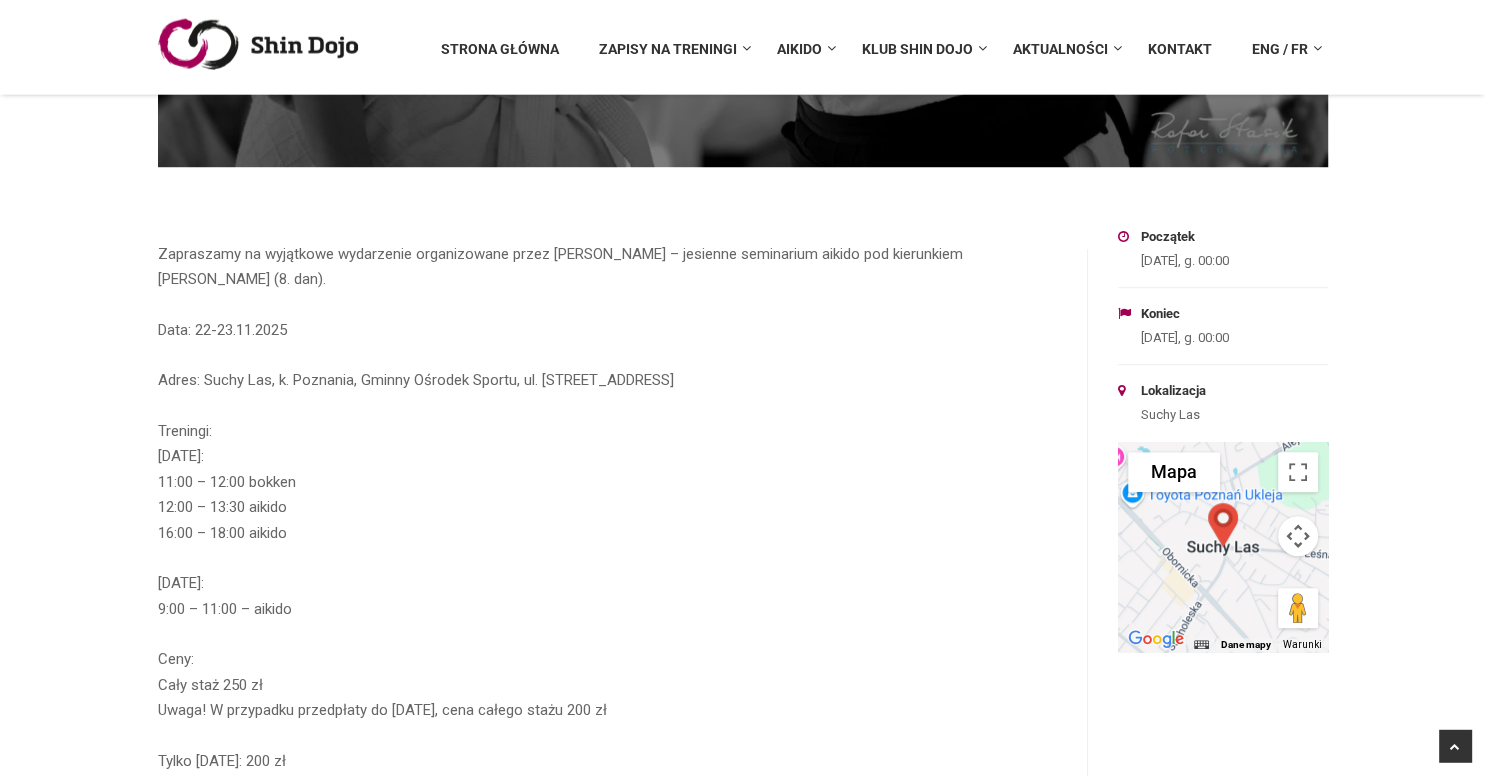 scroll, scrollTop: 1079, scrollLeft: 0, axis: vertical 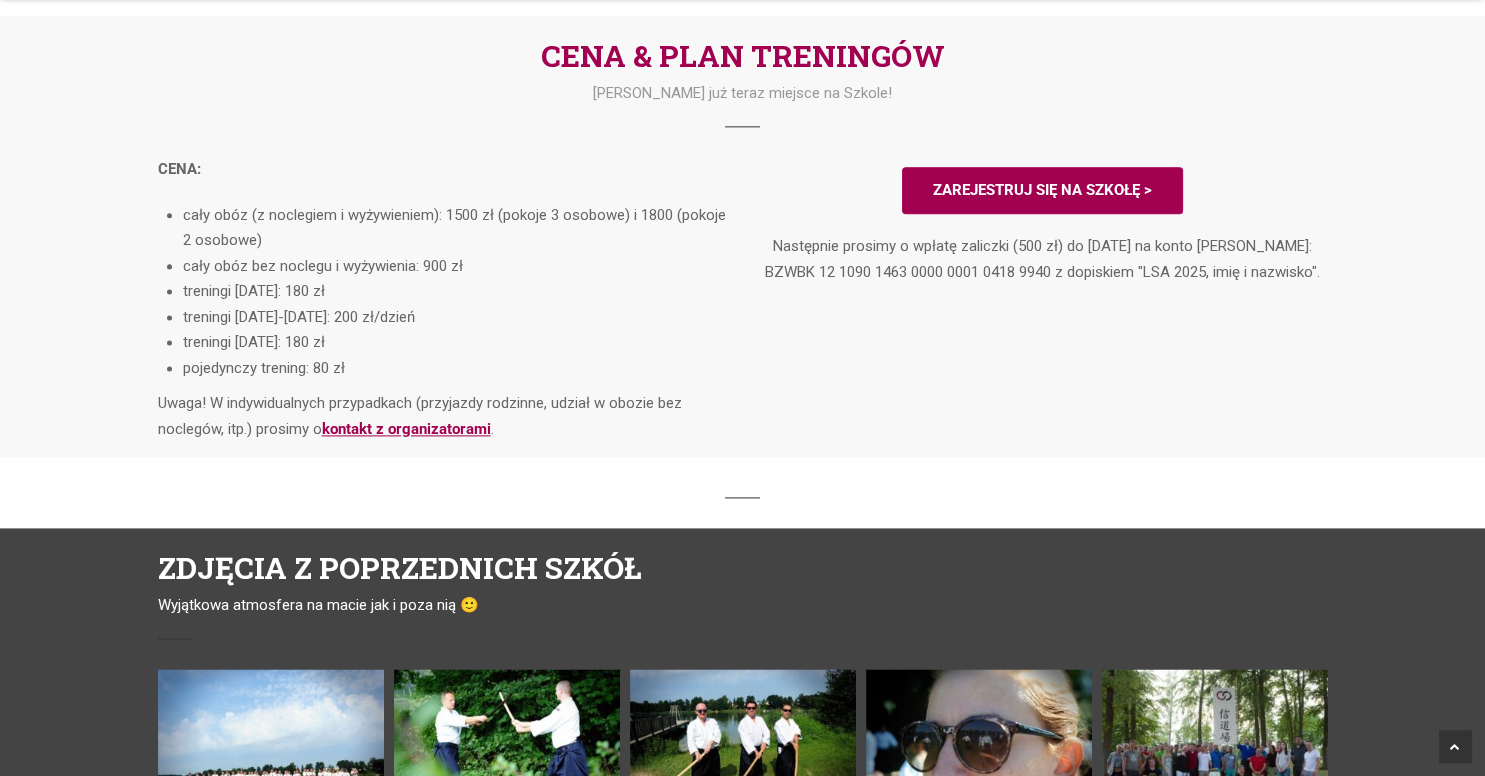 click on "CENA:
cały obóz (z noclegiem i wyżywieniem): 1500 zł (pokoje 3 osobowe) i 1800 (pokoje 2 osobowe)
cały obóz bez noclegu i wyżywienia: 900 zł
treningi [DATE]: 180 zł
treningi [DATE]-[DATE]: 200 zł/dzień
treningi [DATE]: 180 zł
pojedynczy trening: 80 zł
Uwaga! W indywidualnych przypadkach (przyjazdy rodzinne, udział w obozie bez noclegów, itp.) prosimy o  kontakt z organizatorami .
Plan treningów:
pobierz plik PDF
ZAREJESTRUJ SIĘ NA SZKOŁĘ >
Następnie prosimy o wpłatę zaliczki (500 zł) do [DATE] na konto [PERSON_NAME]: BZWBK 12 1090 1463 0000 0001 0418 9940 z dopiskiem "LSA 2025, imię i nazwisko"." at bounding box center [742, 307] 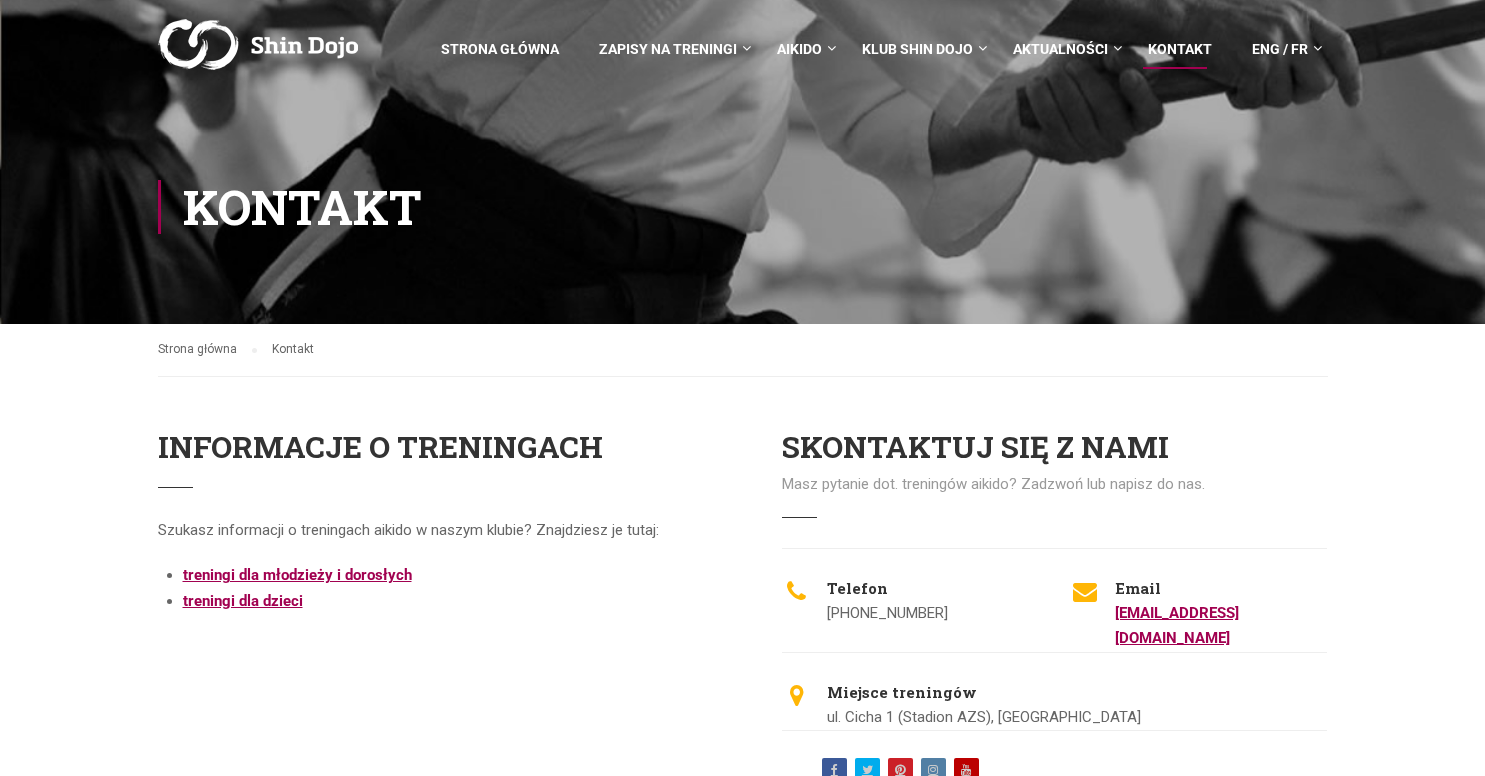 scroll, scrollTop: 0, scrollLeft: 0, axis: both 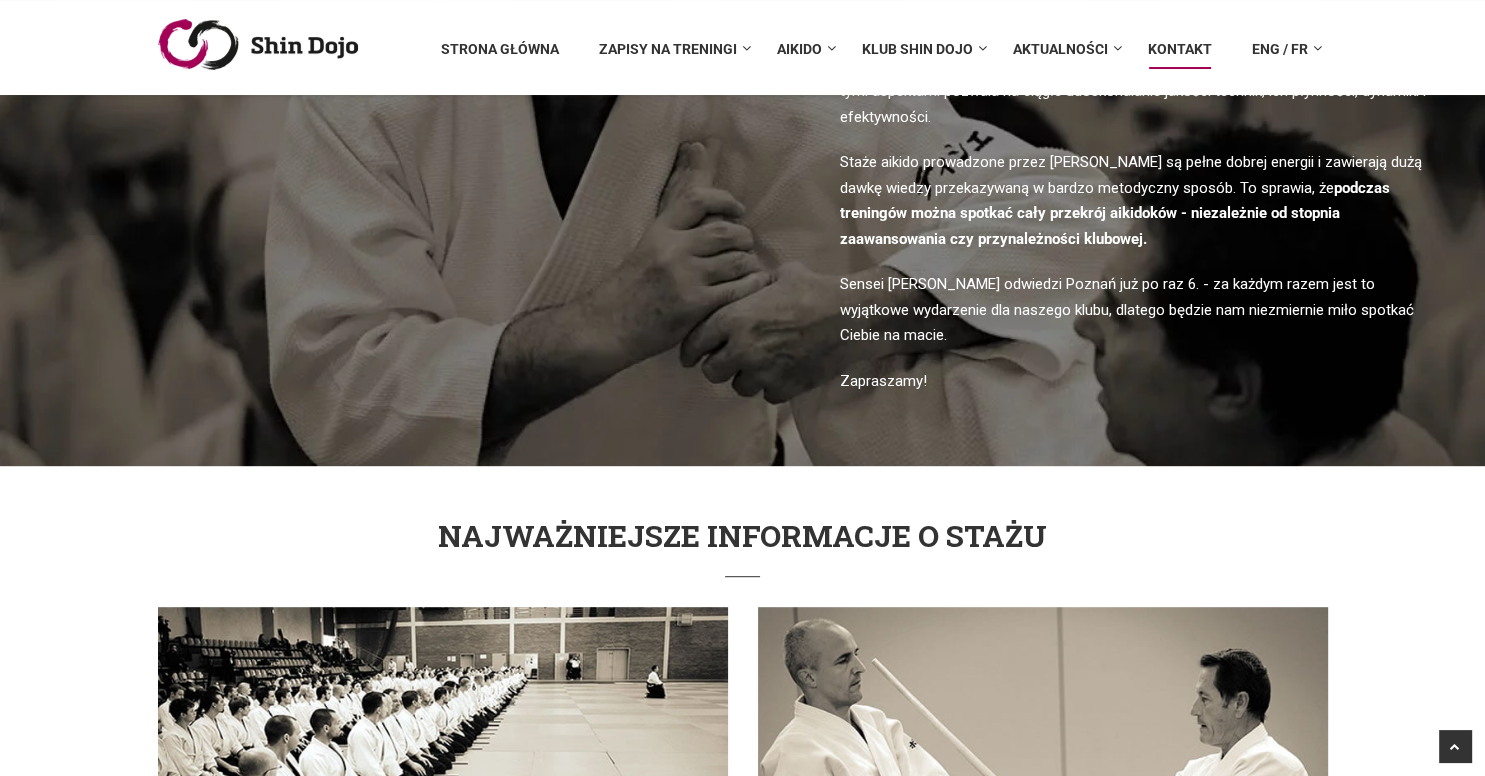 click on "Kontakt" at bounding box center (1180, 58) 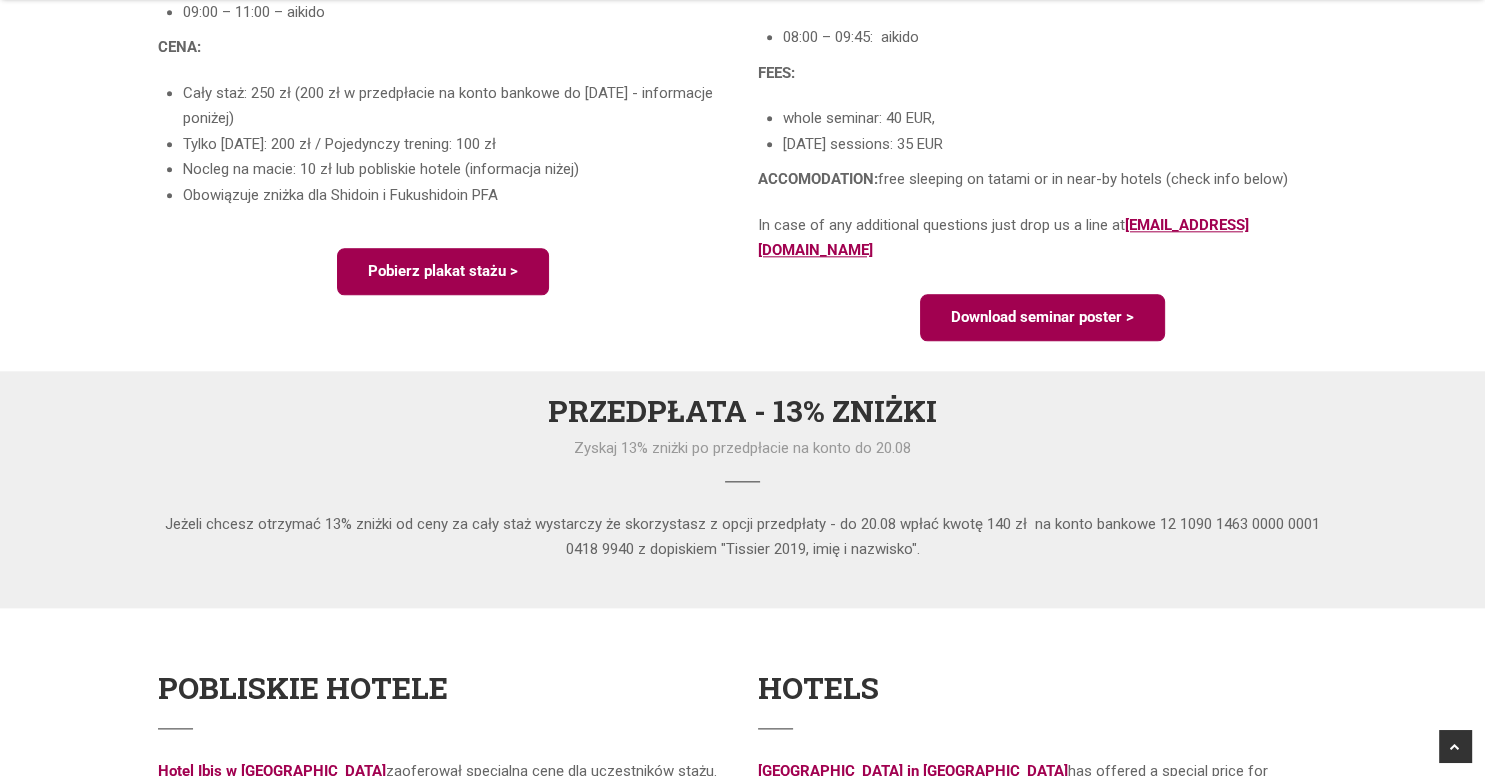 scroll, scrollTop: 2160, scrollLeft: 0, axis: vertical 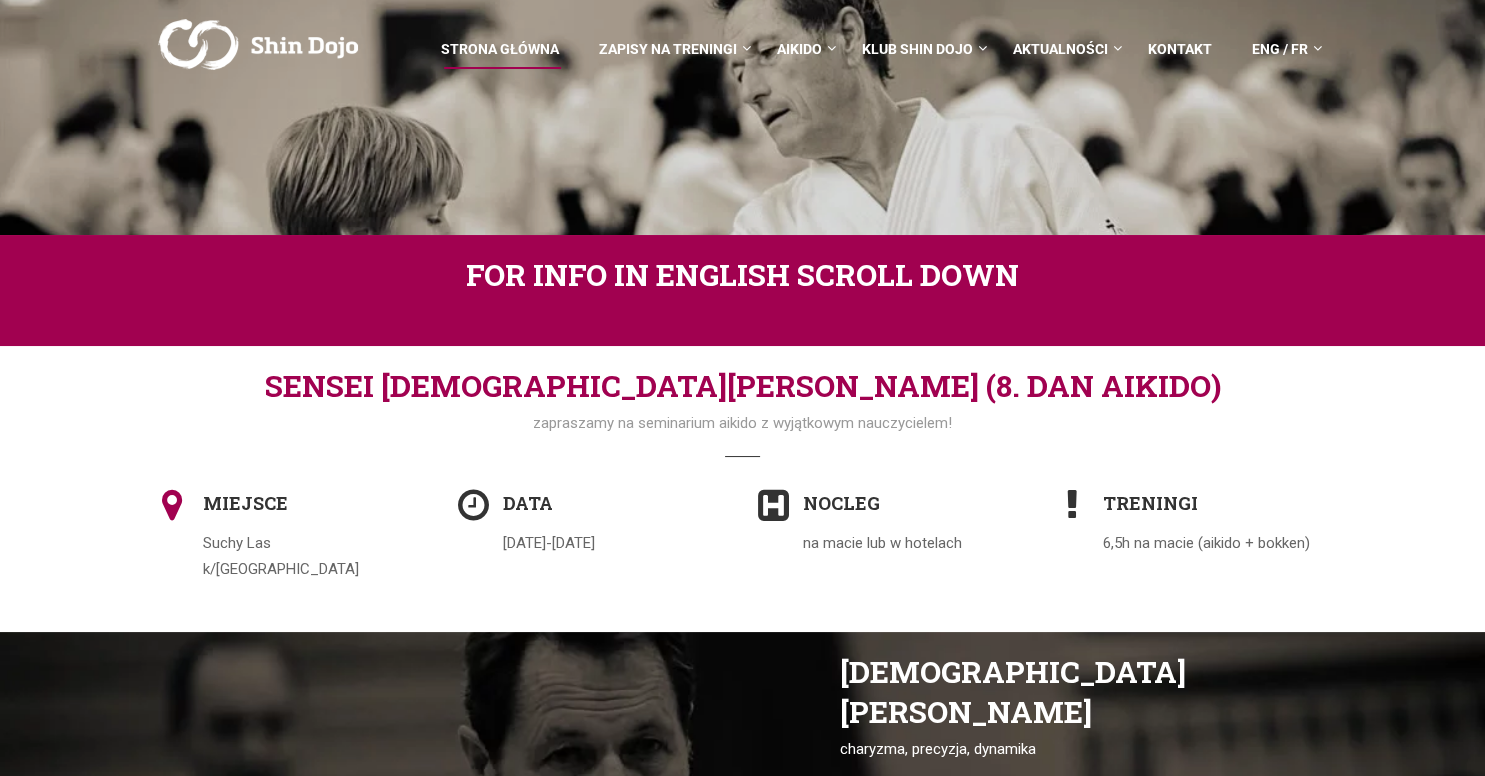 click on "Strona główna" at bounding box center [500, 58] 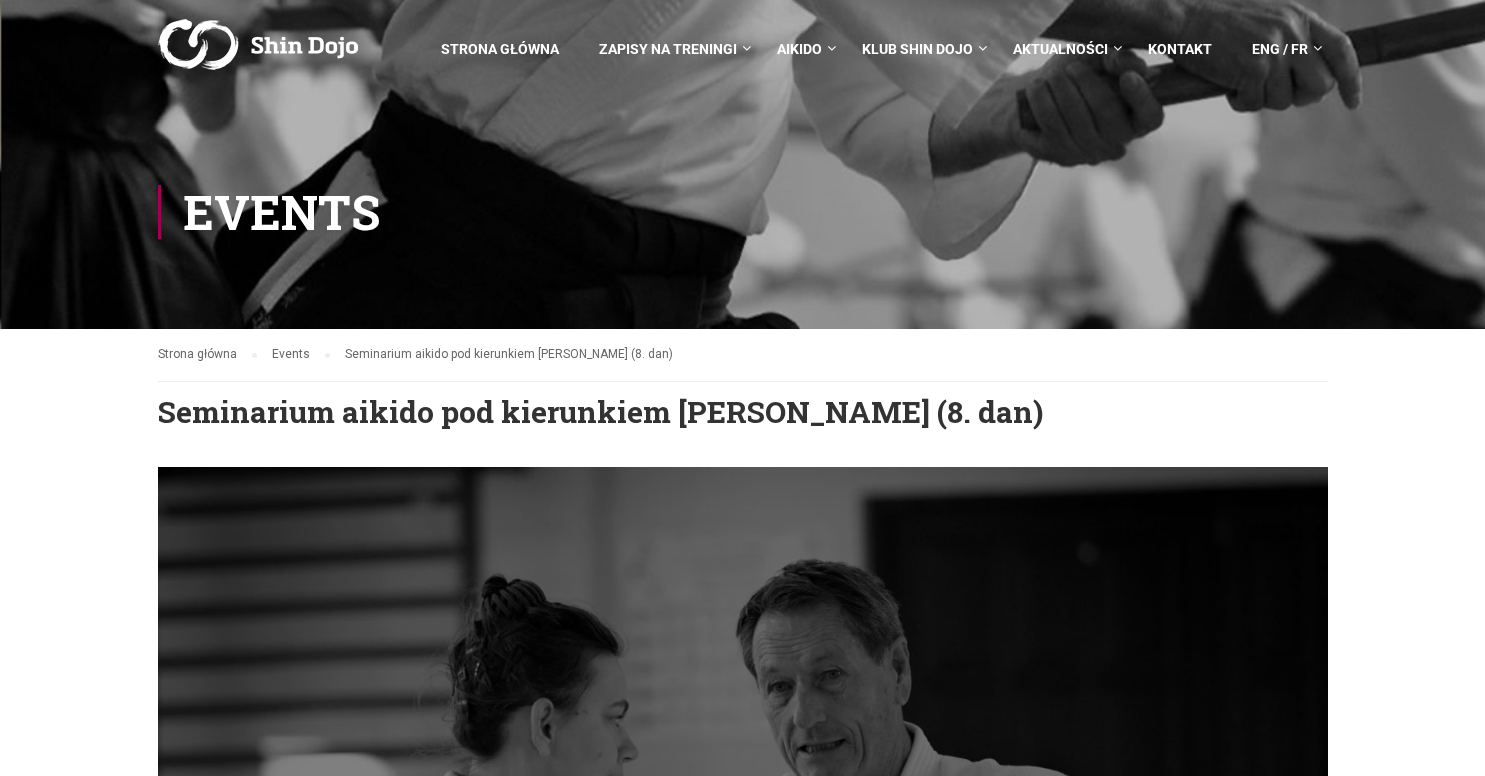 scroll, scrollTop: 0, scrollLeft: 0, axis: both 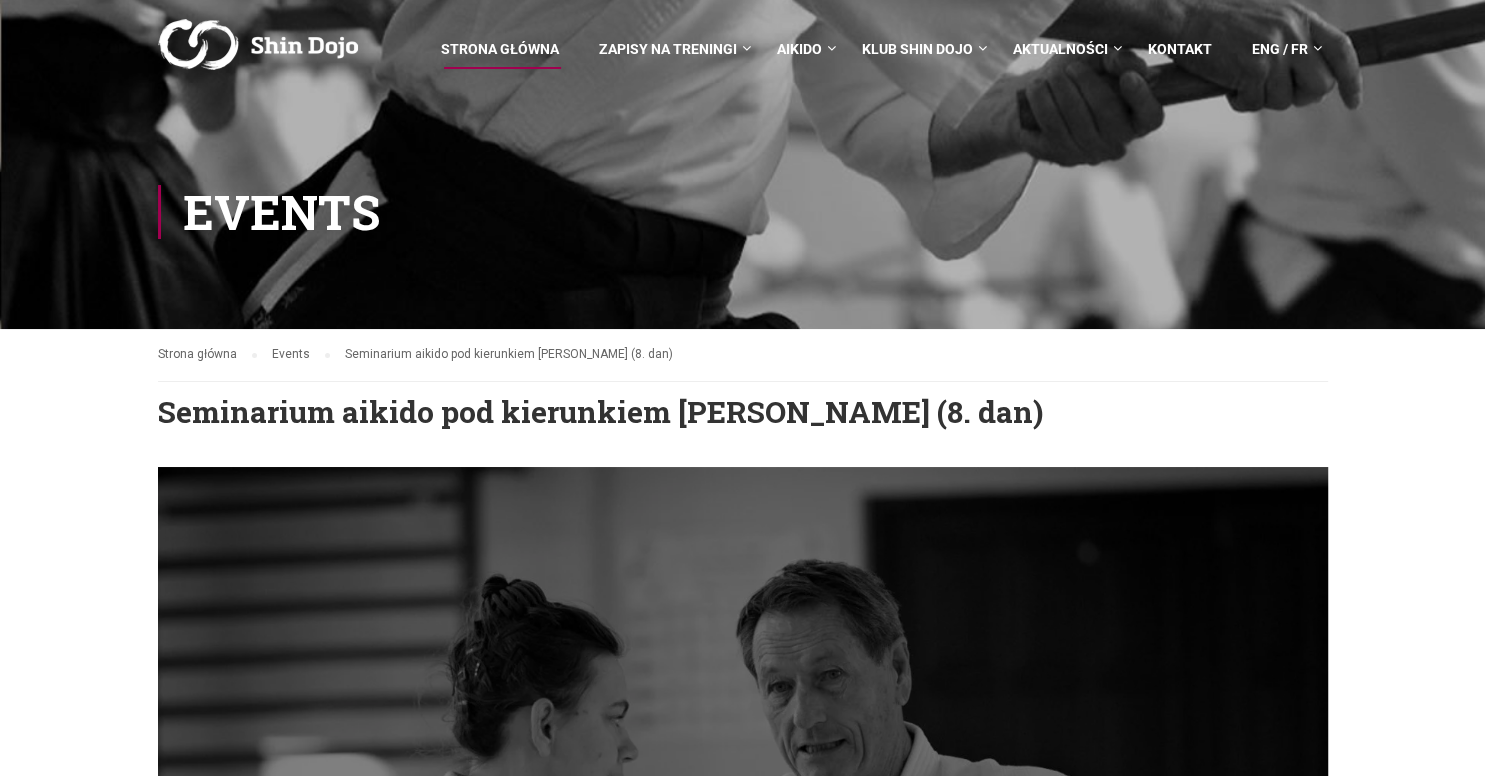 click on "Strona główna" at bounding box center [500, 58] 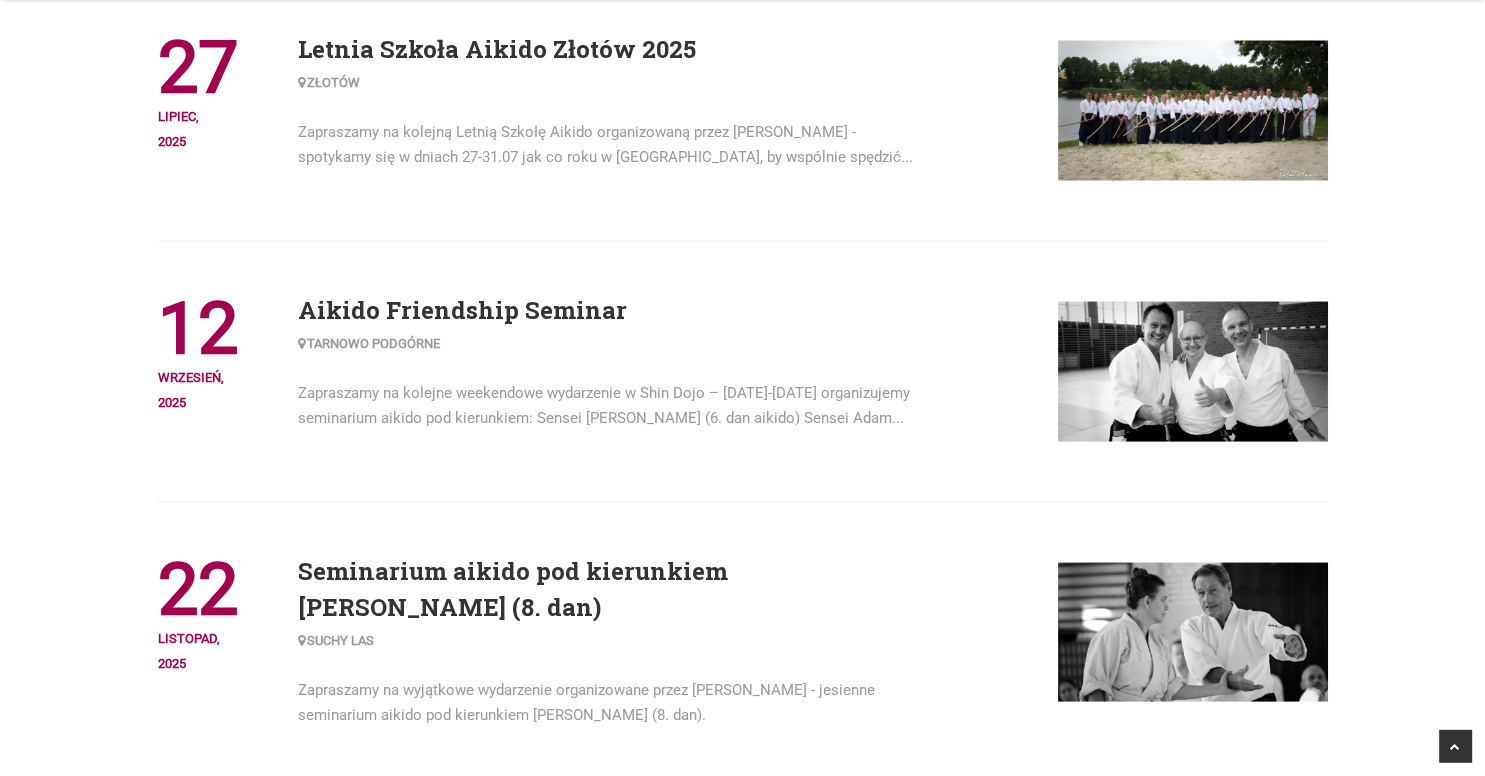 scroll, scrollTop: 3694, scrollLeft: 0, axis: vertical 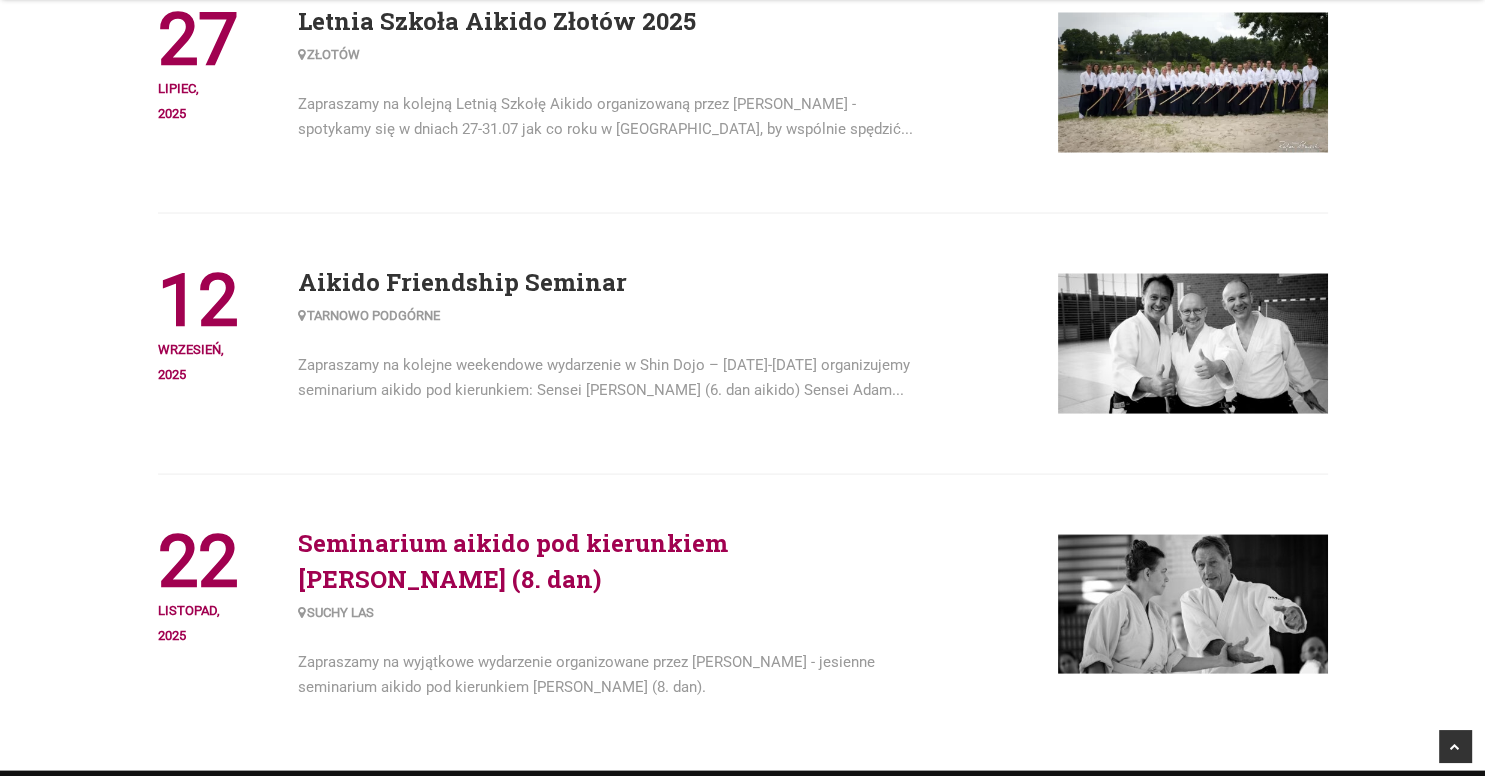 click on "Seminarium aikido pod kierunkiem [PERSON_NAME] (8. dan)" at bounding box center (513, 561) 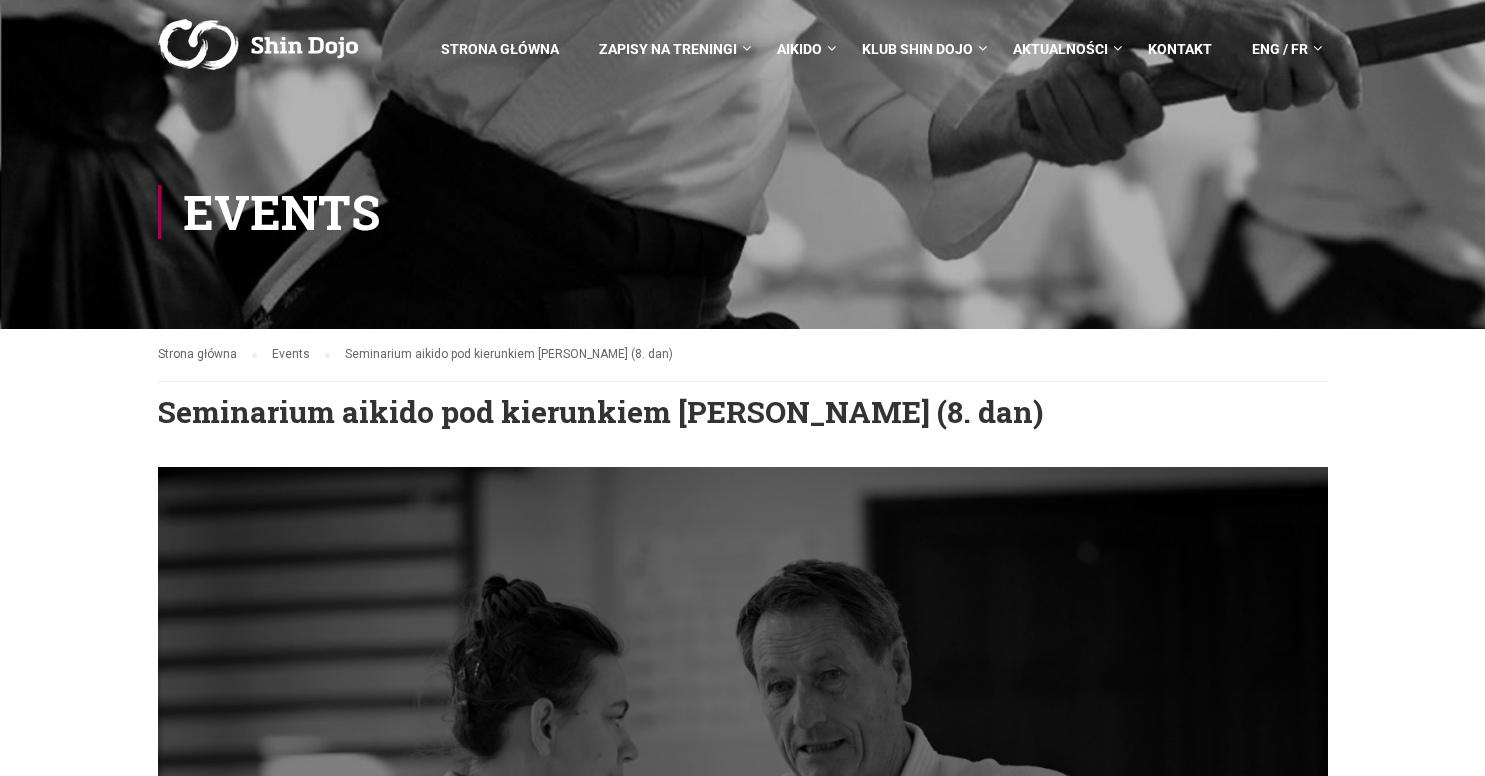 scroll, scrollTop: 0, scrollLeft: 0, axis: both 